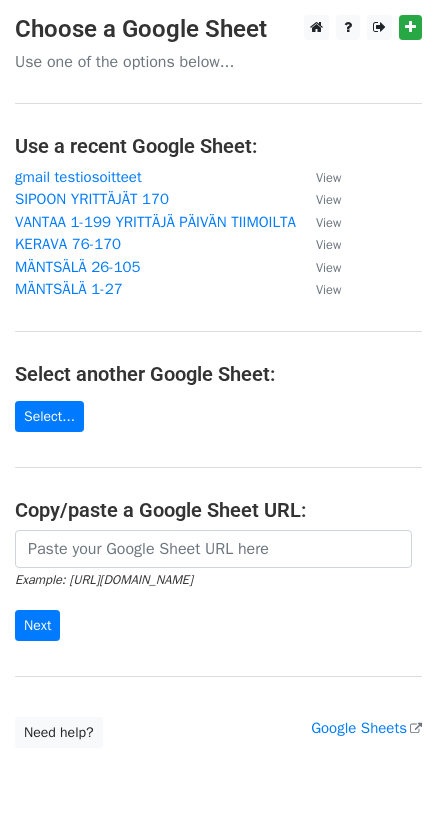 scroll, scrollTop: 0, scrollLeft: 0, axis: both 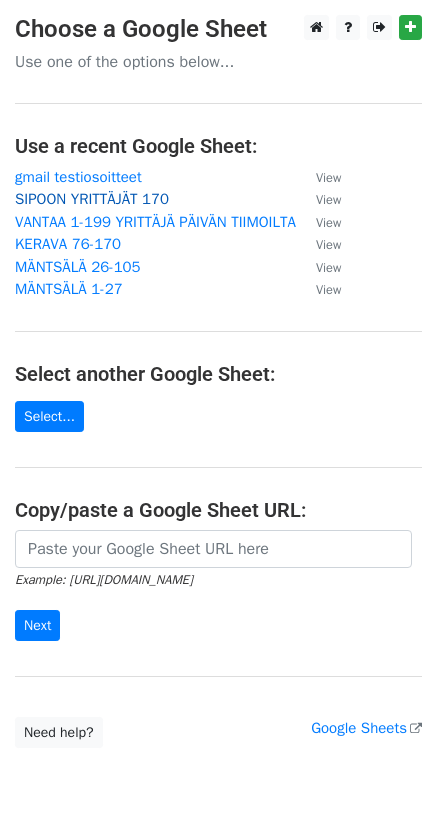 click on "SIPOON YRITTÄJÄT 170" at bounding box center [92, 199] 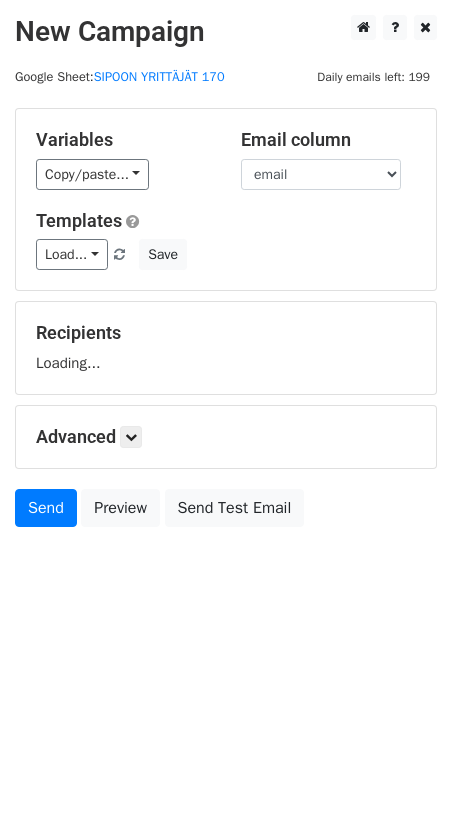 scroll, scrollTop: 0, scrollLeft: 0, axis: both 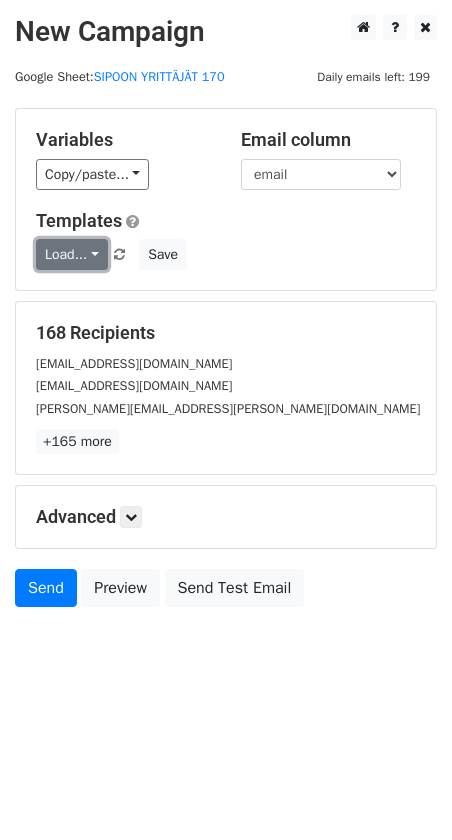 click on "Load..." at bounding box center (72, 254) 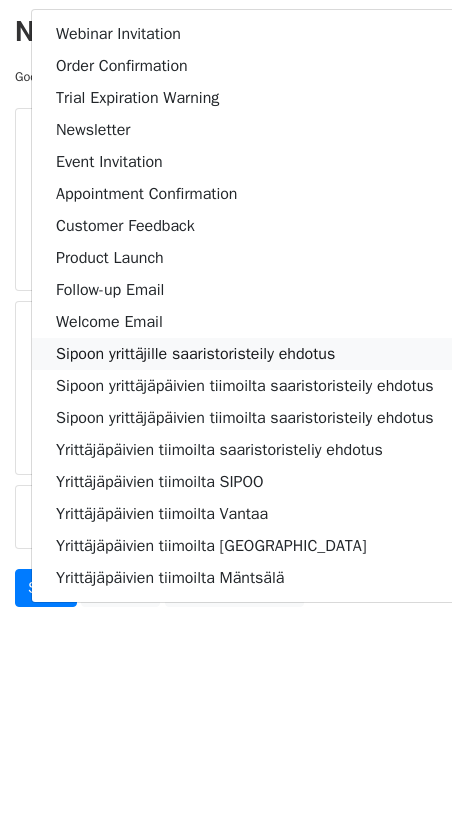 click on "Sipoon yrittäjille saaristoristeily ehdotus" at bounding box center (245, 354) 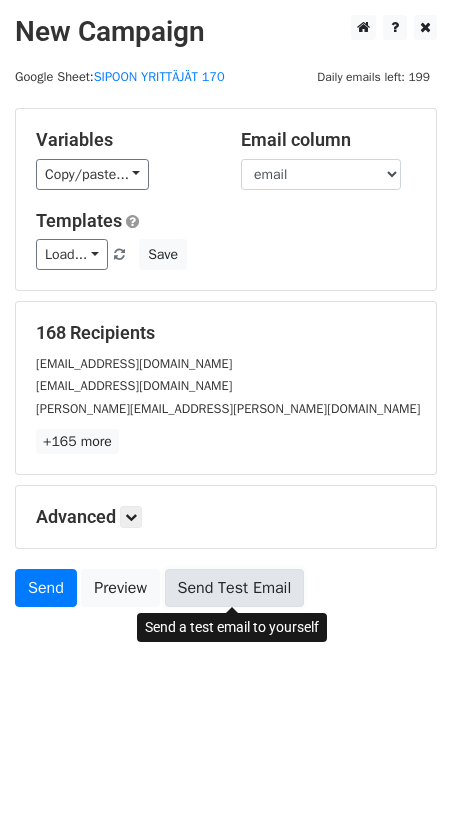 click on "Send Test Email" at bounding box center (235, 588) 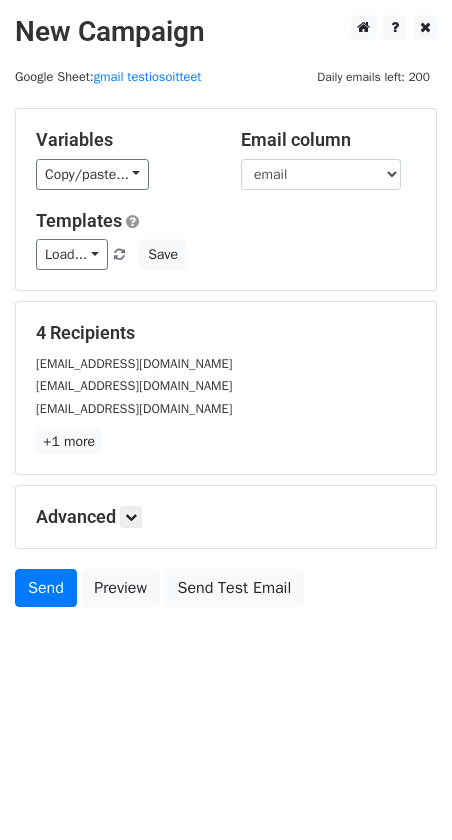 scroll, scrollTop: 0, scrollLeft: 0, axis: both 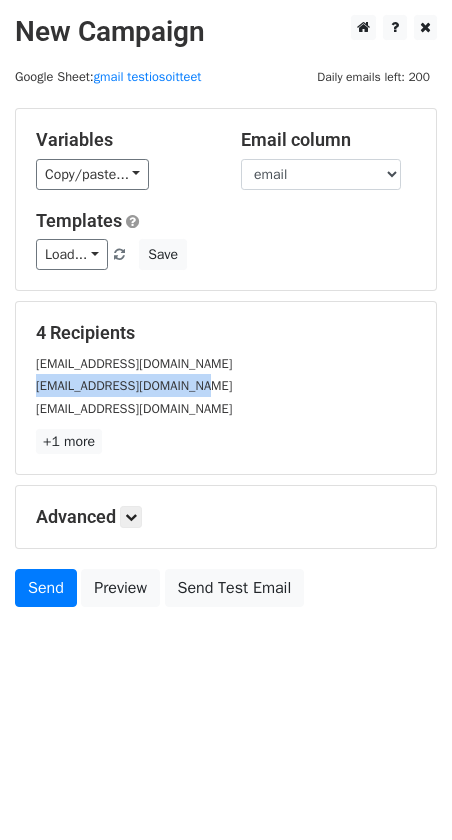 drag, startPoint x: 185, startPoint y: 385, endPoint x: 36, endPoint y: 392, distance: 149.16434 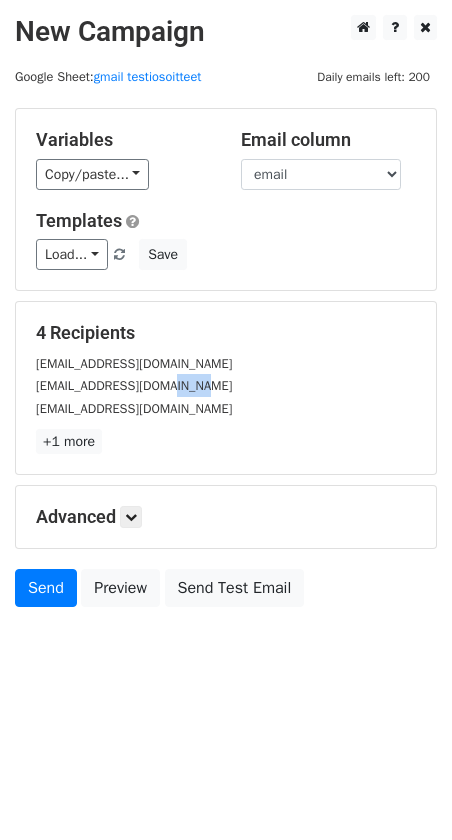 drag, startPoint x: 202, startPoint y: 381, endPoint x: 161, endPoint y: 383, distance: 41.04875 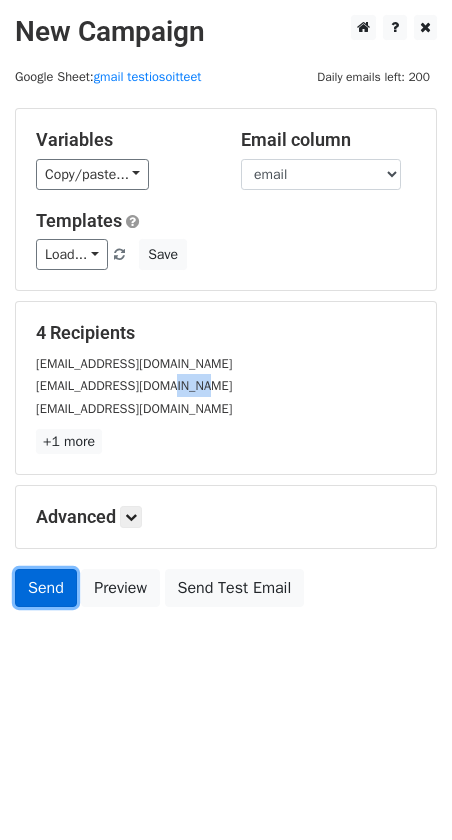 click on "Send" 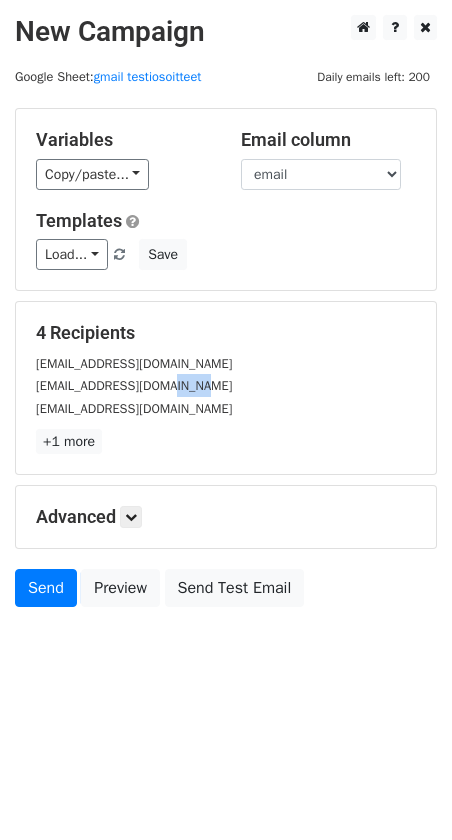 click on "erja.nyholm@microtrade.fi" 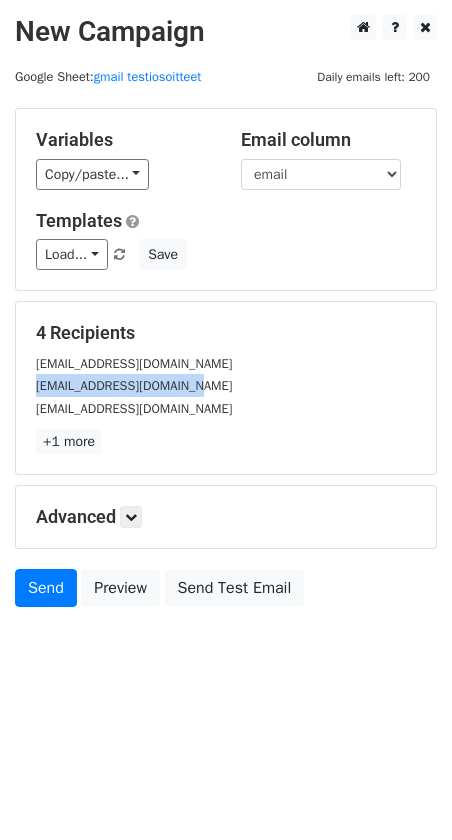 drag, startPoint x: 180, startPoint y: 383, endPoint x: 32, endPoint y: 391, distance: 148.21606 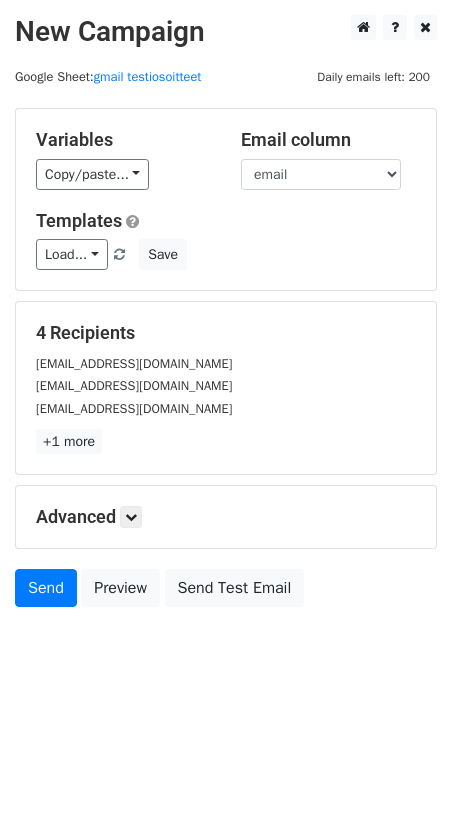 click on "[EMAIL_ADDRESS][DOMAIN_NAME]" 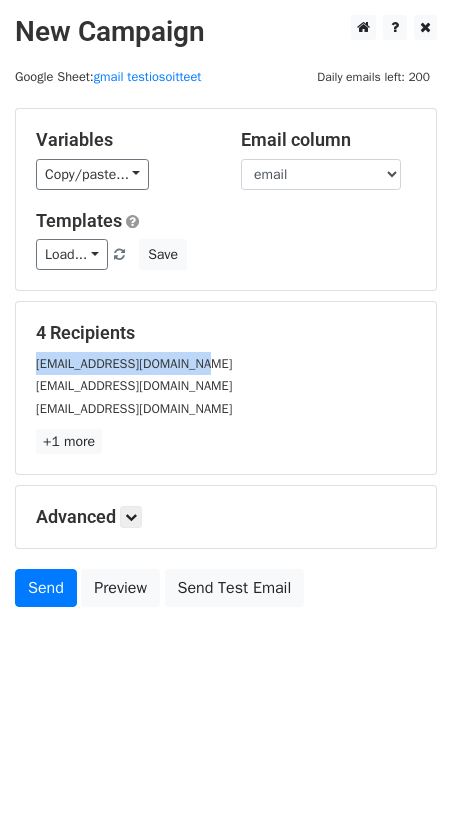 drag, startPoint x: 36, startPoint y: 362, endPoint x: 195, endPoint y: 358, distance: 159.05031 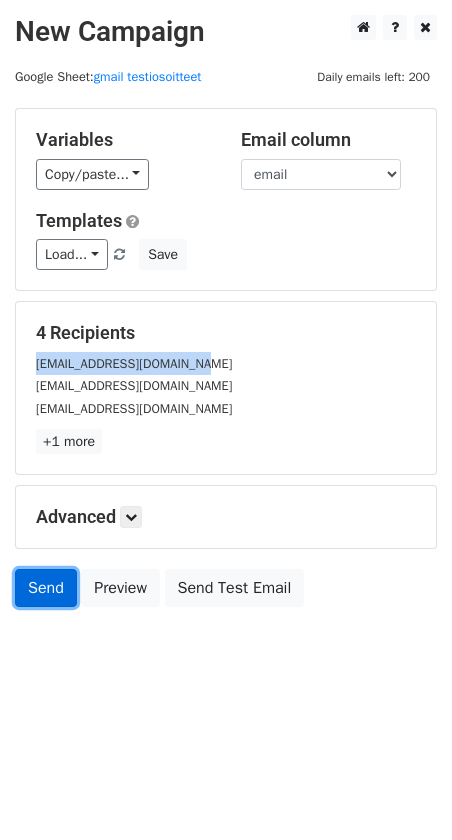 click on "Send" 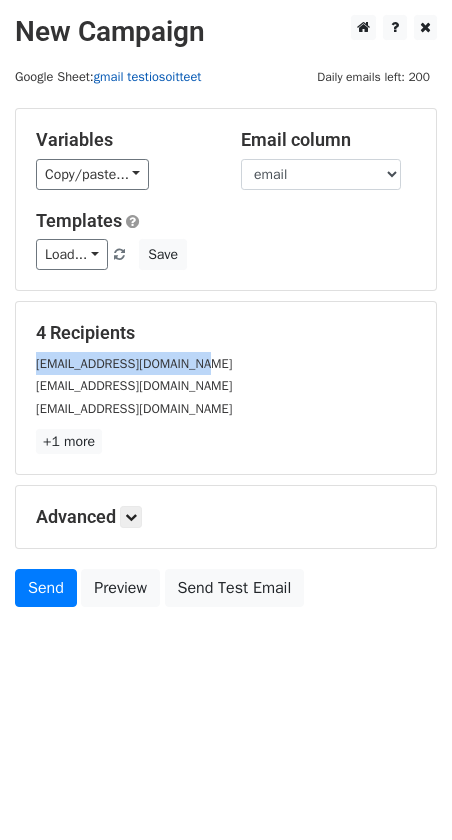 click on "gmail testiosoitteet" at bounding box center (148, 77) 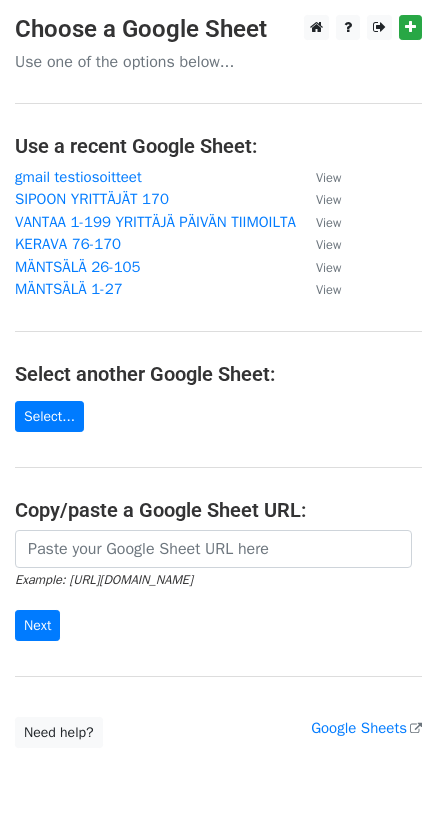 scroll, scrollTop: 0, scrollLeft: 0, axis: both 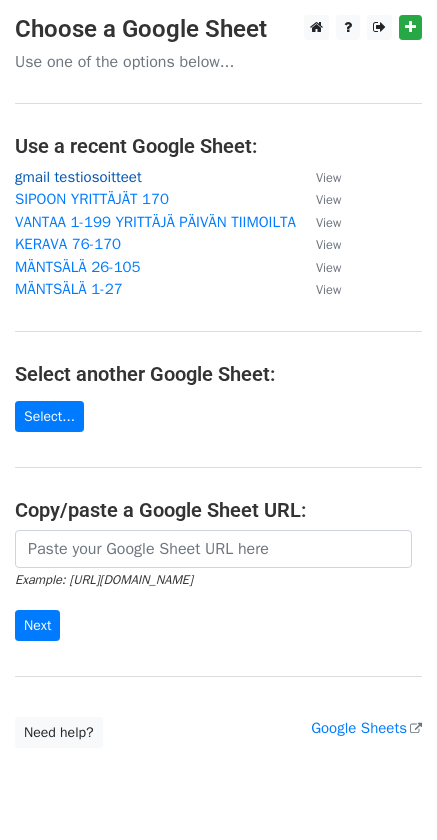 click on "gmail testiosoitteet" at bounding box center [78, 177] 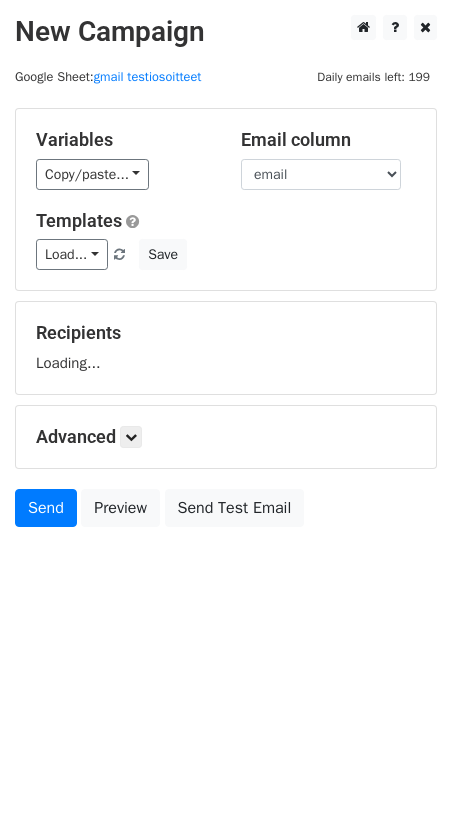 scroll, scrollTop: 0, scrollLeft: 0, axis: both 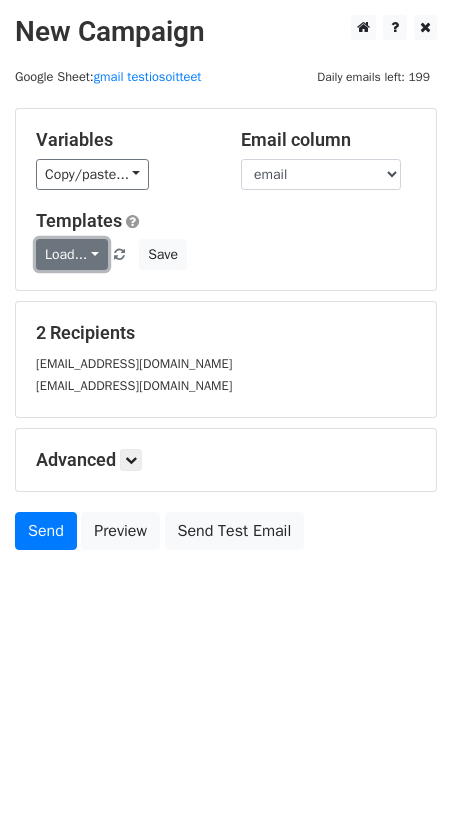 click on "Load..." 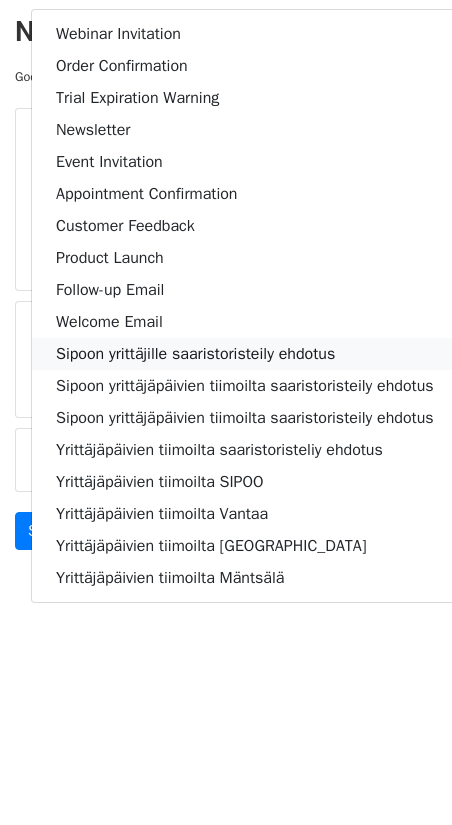 click on "Sipoon yrittäjille saaristoristeily ehdotus" 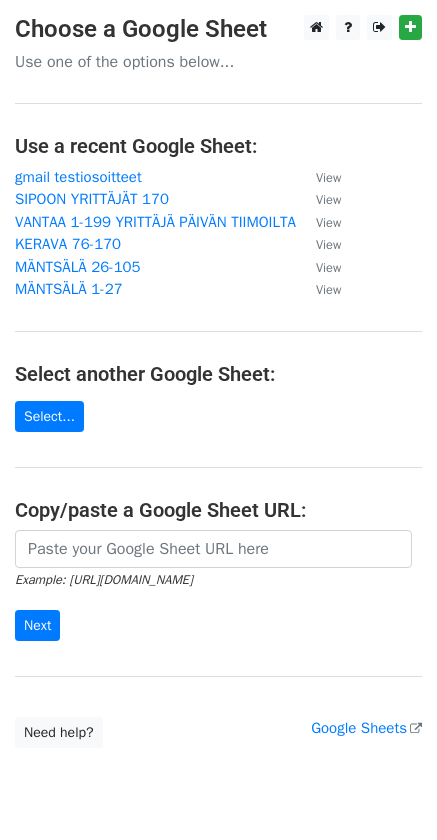 scroll, scrollTop: 0, scrollLeft: 0, axis: both 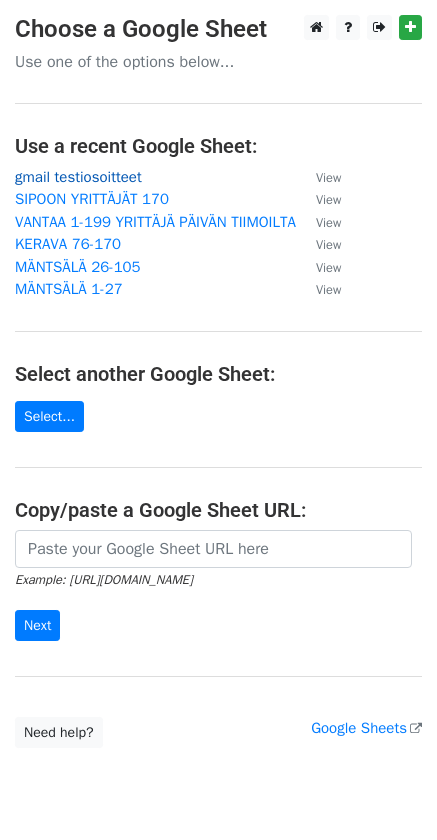 click on "gmail testiosoitteet" at bounding box center [78, 177] 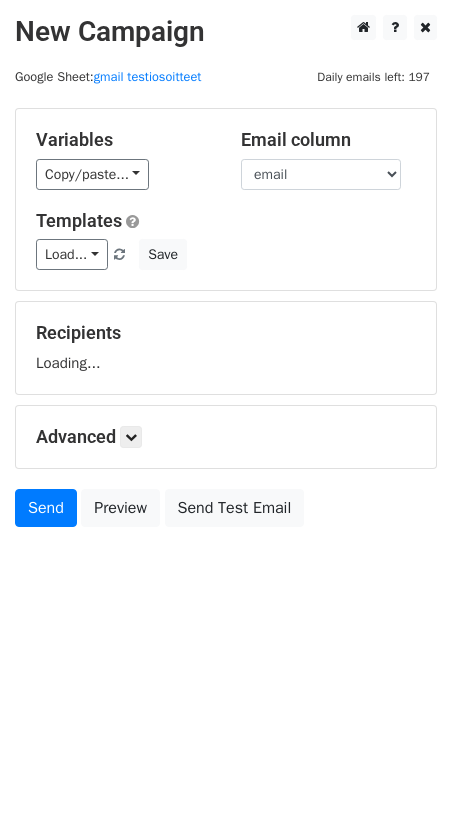 scroll, scrollTop: 0, scrollLeft: 0, axis: both 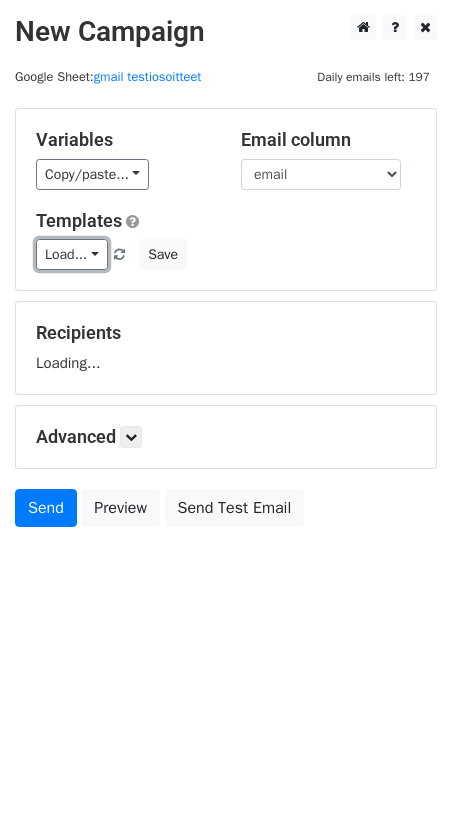 click on "Load..." 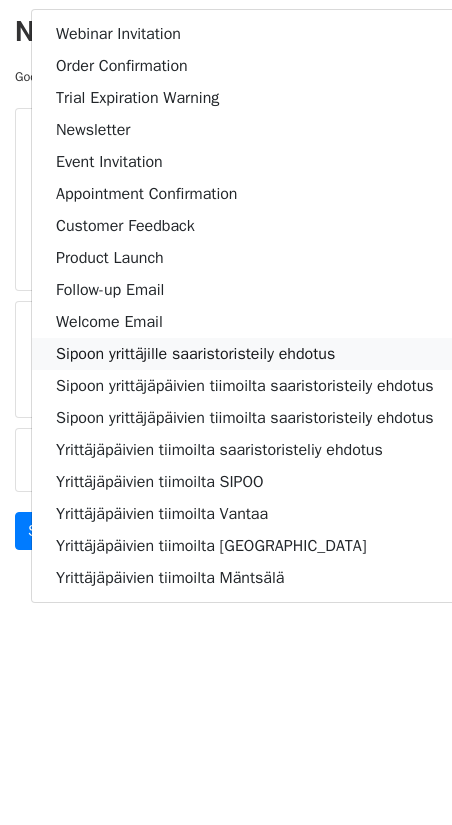 click on "Sipoon yrittäjille saaristoristeily ehdotus" 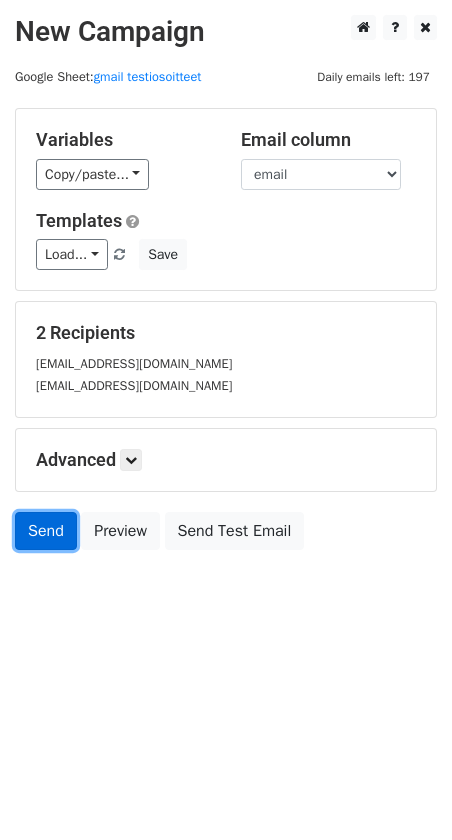 click on "Send" 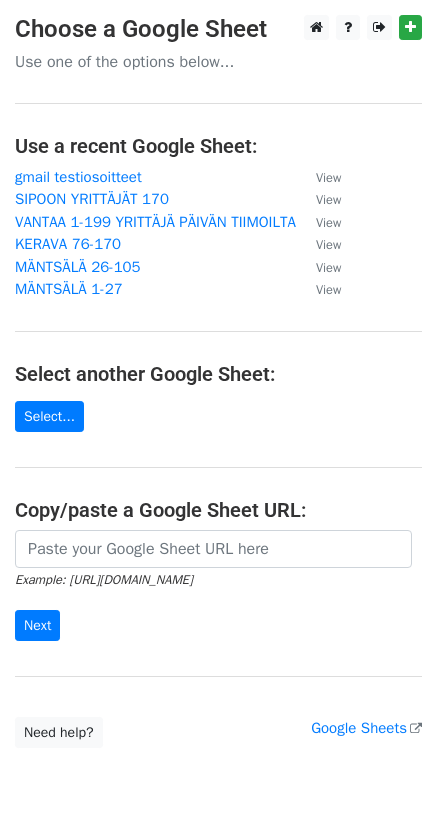 scroll, scrollTop: 0, scrollLeft: 0, axis: both 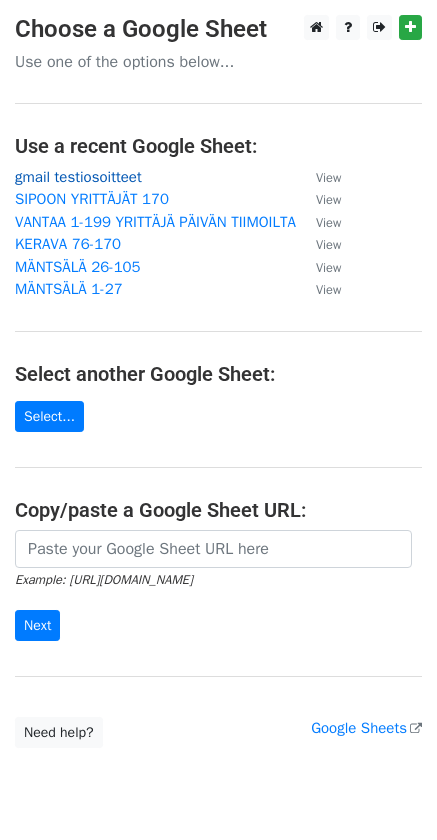 click on "gmail testiosoitteet" at bounding box center [78, 177] 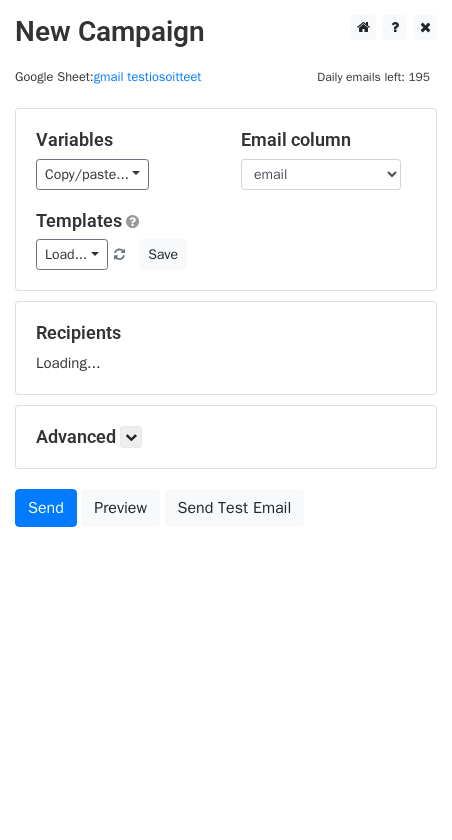 scroll, scrollTop: 0, scrollLeft: 0, axis: both 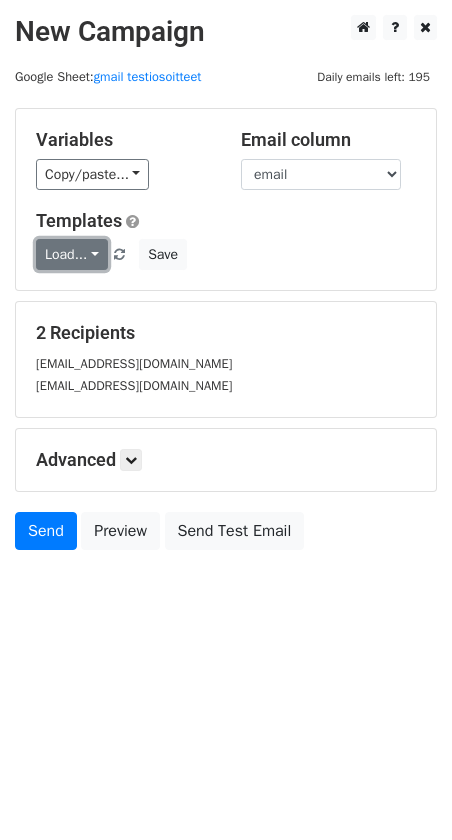 click on "Load..." 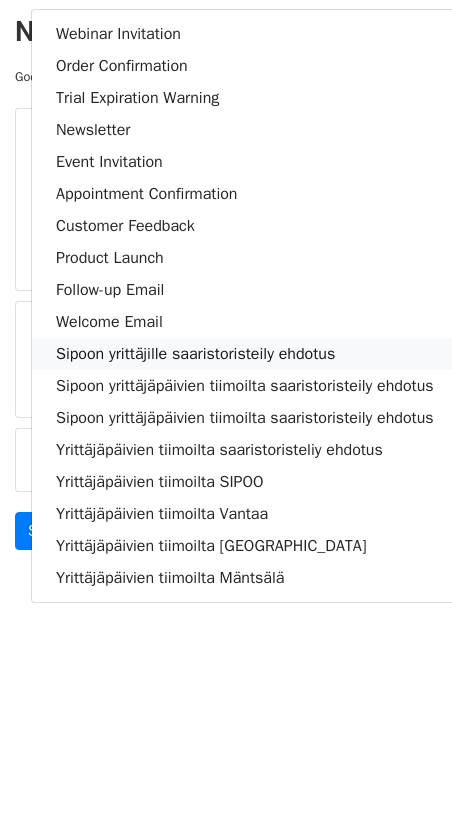 click on "Sipoon yrittäjille saaristoristeily ehdotus" 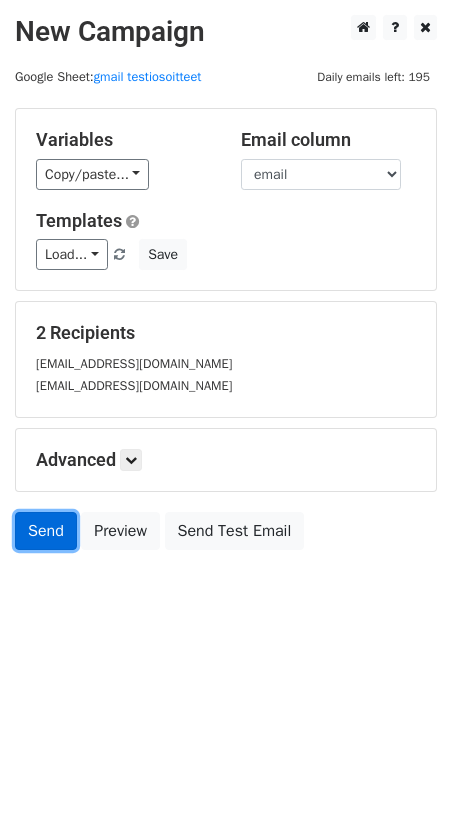 click on "Send" 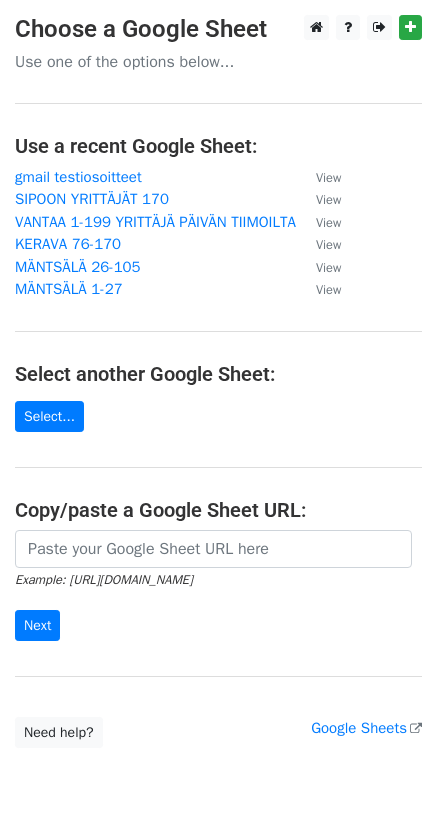 scroll, scrollTop: 0, scrollLeft: 0, axis: both 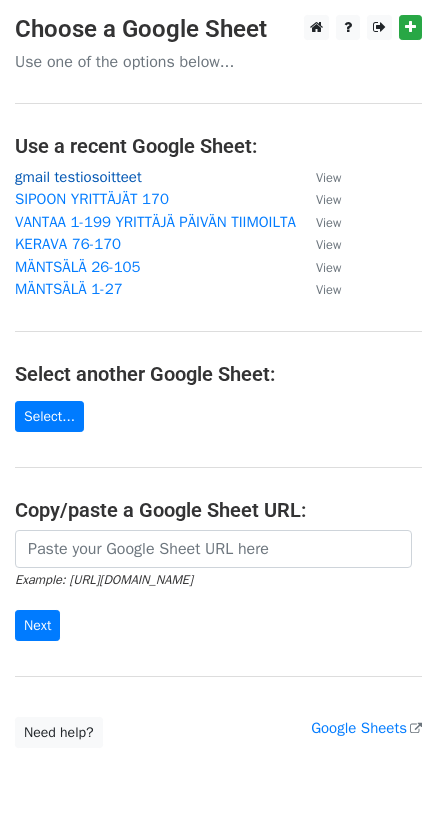 click on "gmail testiosoitteet" at bounding box center [78, 177] 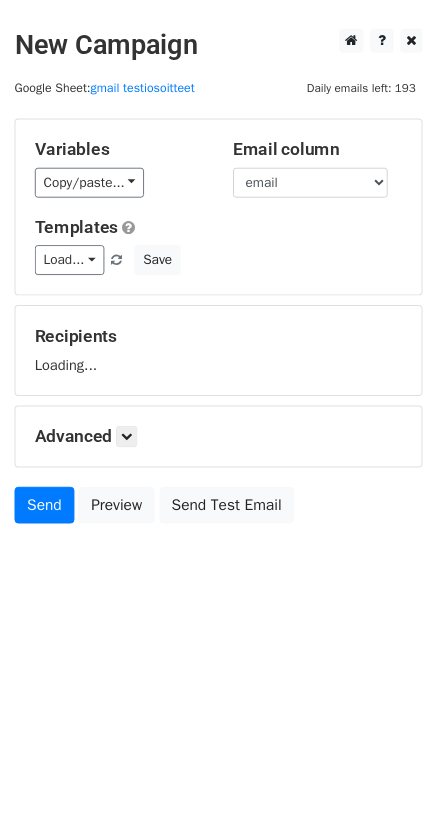 scroll, scrollTop: 0, scrollLeft: 0, axis: both 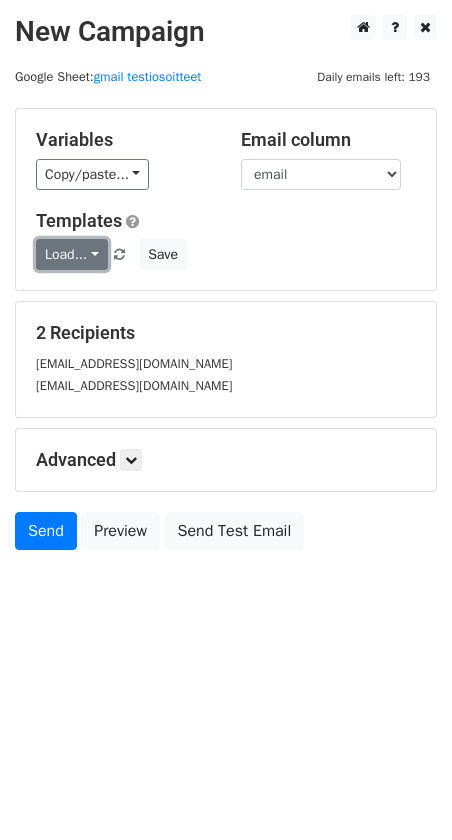 click on "Load..." 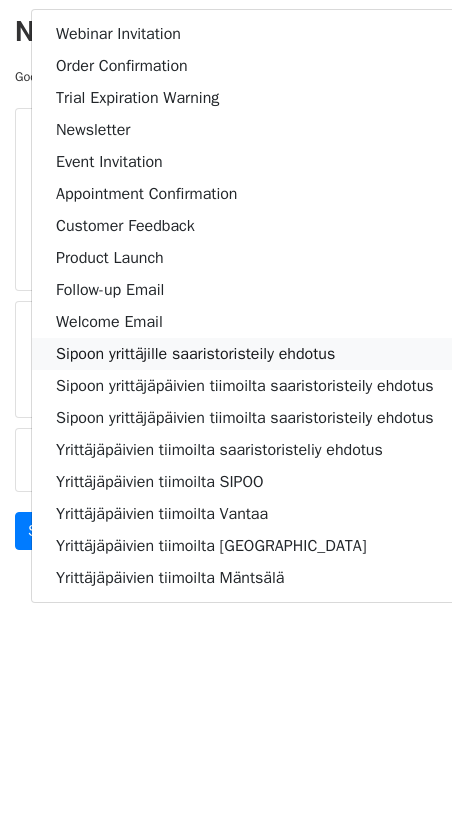click on "Sipoon yrittäjille saaristoristeily ehdotus" 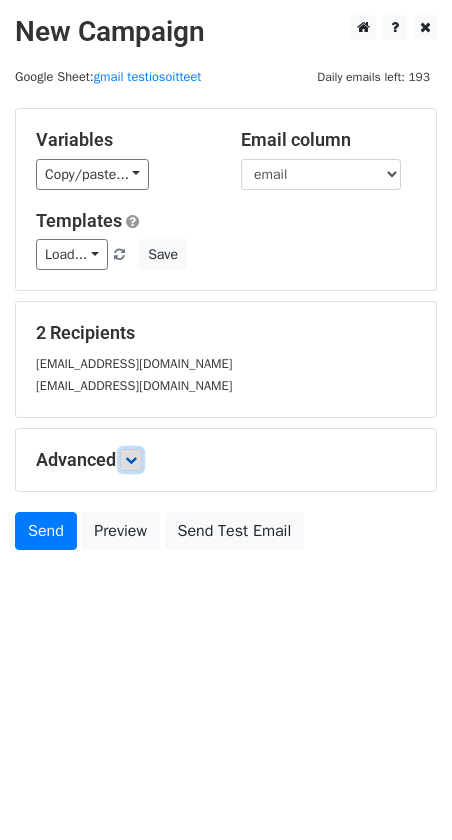 click 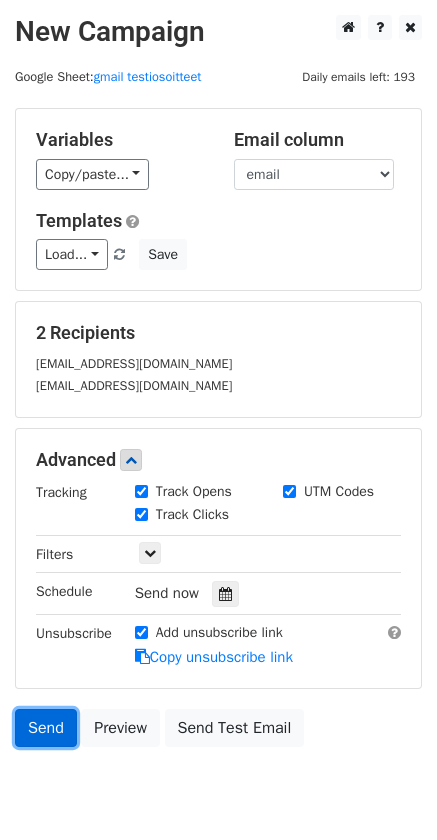 click on "Send" 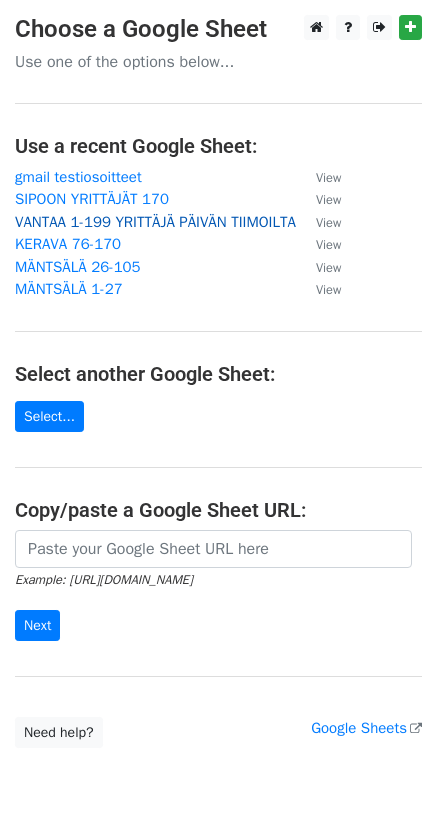 scroll, scrollTop: 0, scrollLeft: 0, axis: both 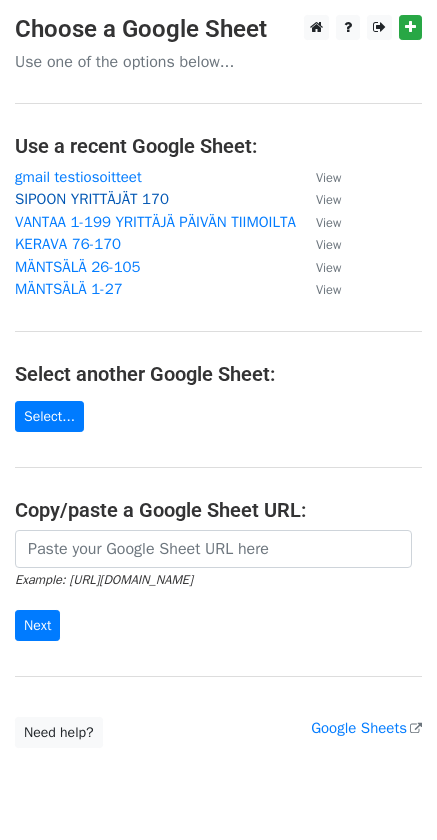 click on "SIPOON YRITTÄJÄT 170" at bounding box center (92, 199) 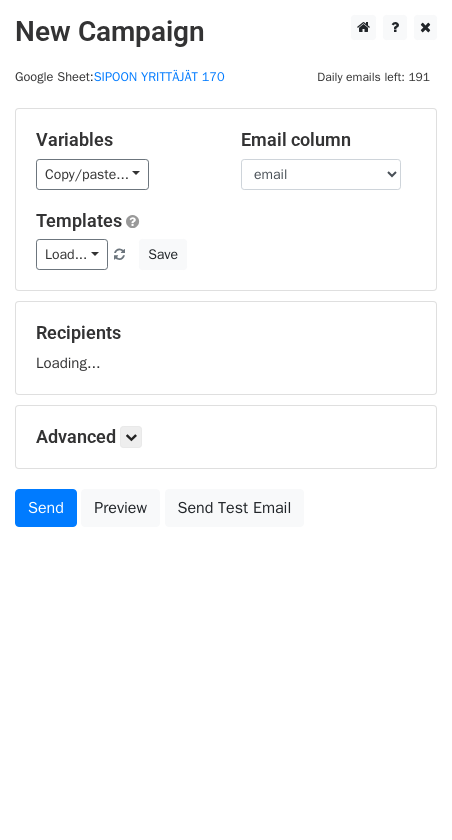 scroll, scrollTop: 0, scrollLeft: 0, axis: both 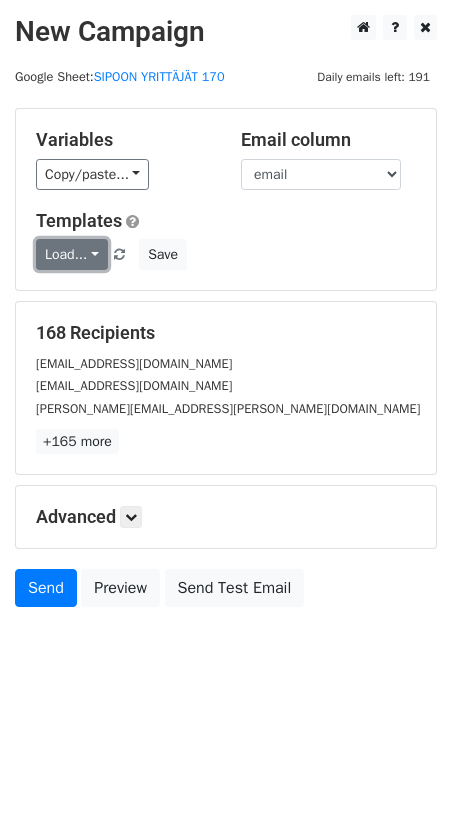 click on "Load..." at bounding box center [72, 254] 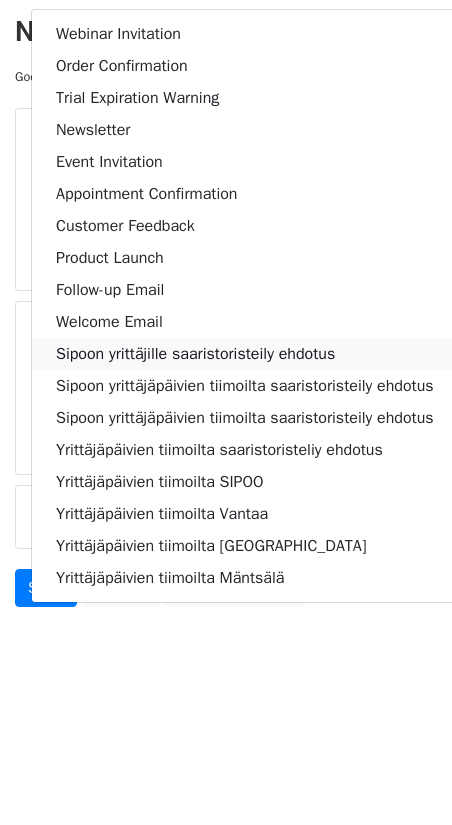 click on "Sipoon yrittäjille saaristoristeily ehdotus" at bounding box center (245, 354) 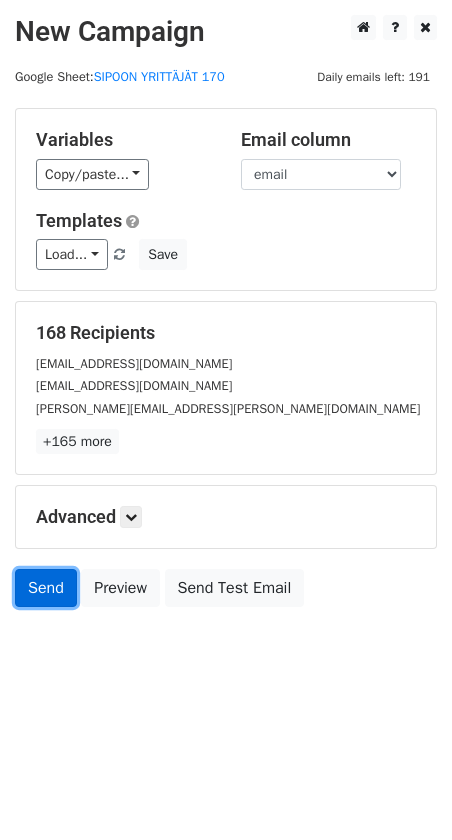 click on "Send" at bounding box center (46, 588) 